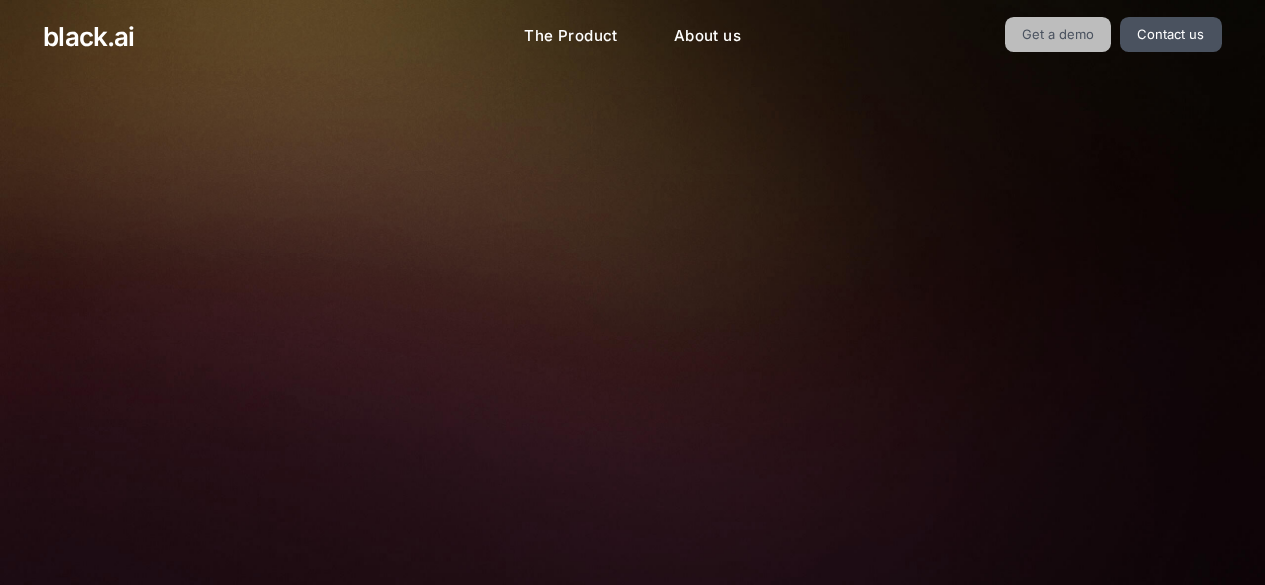 scroll, scrollTop: 0, scrollLeft: 0, axis: both 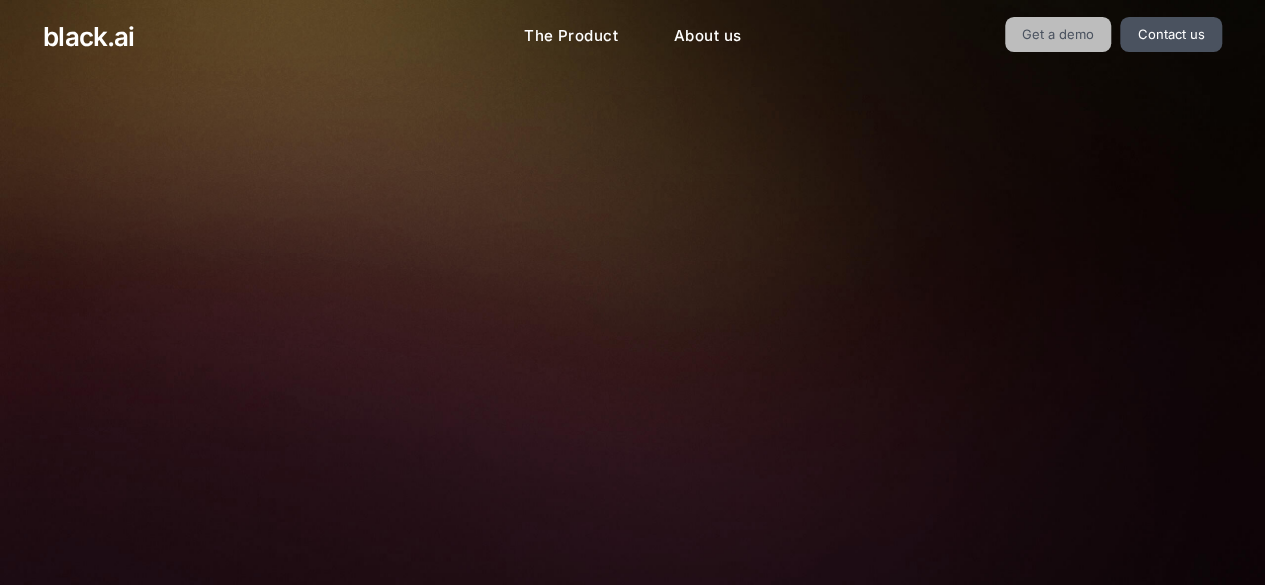 click on "Get a demo" at bounding box center [1058, 34] 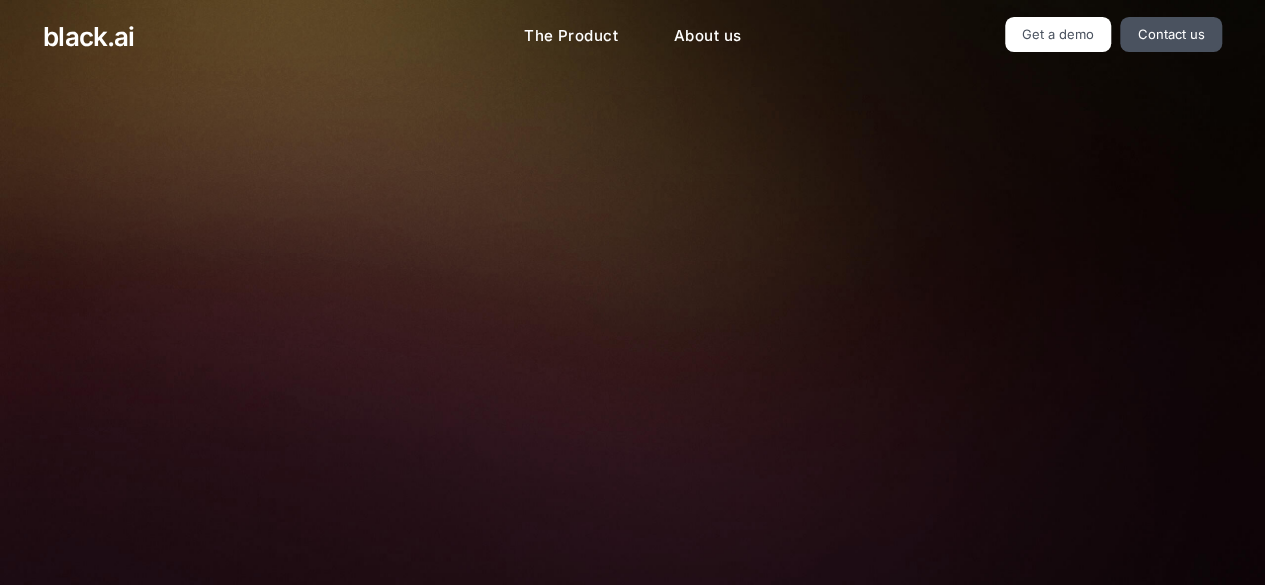 scroll, scrollTop: 0, scrollLeft: 0, axis: both 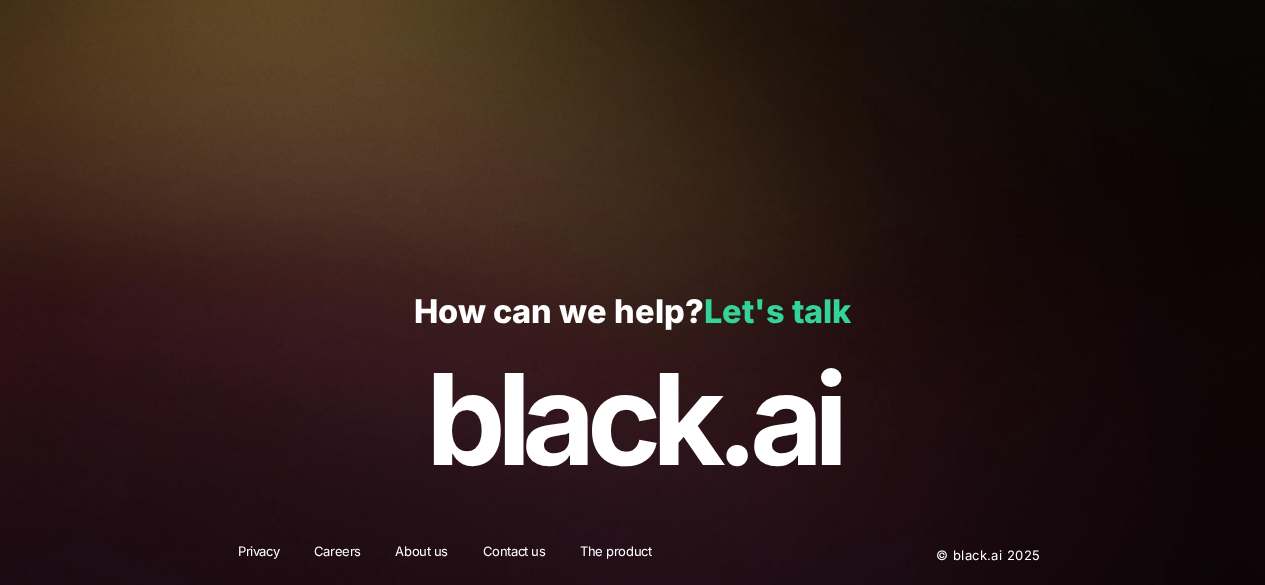 click on "Let's talk" at bounding box center [777, 311] 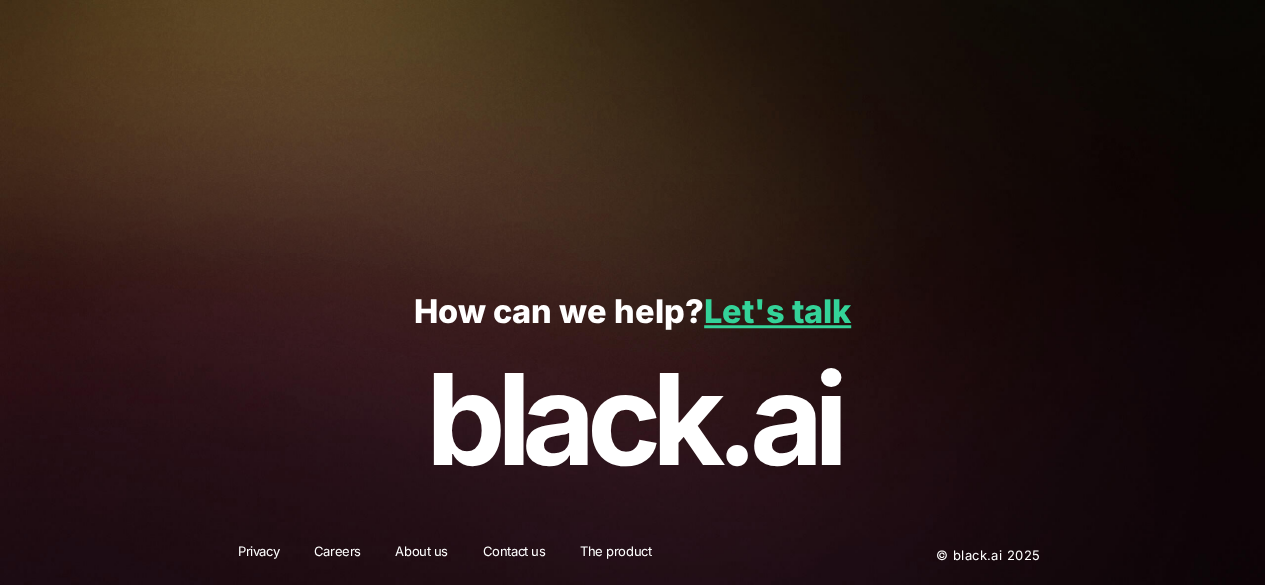 drag, startPoint x: 504, startPoint y: 317, endPoint x: 515, endPoint y: 469, distance: 152.3975 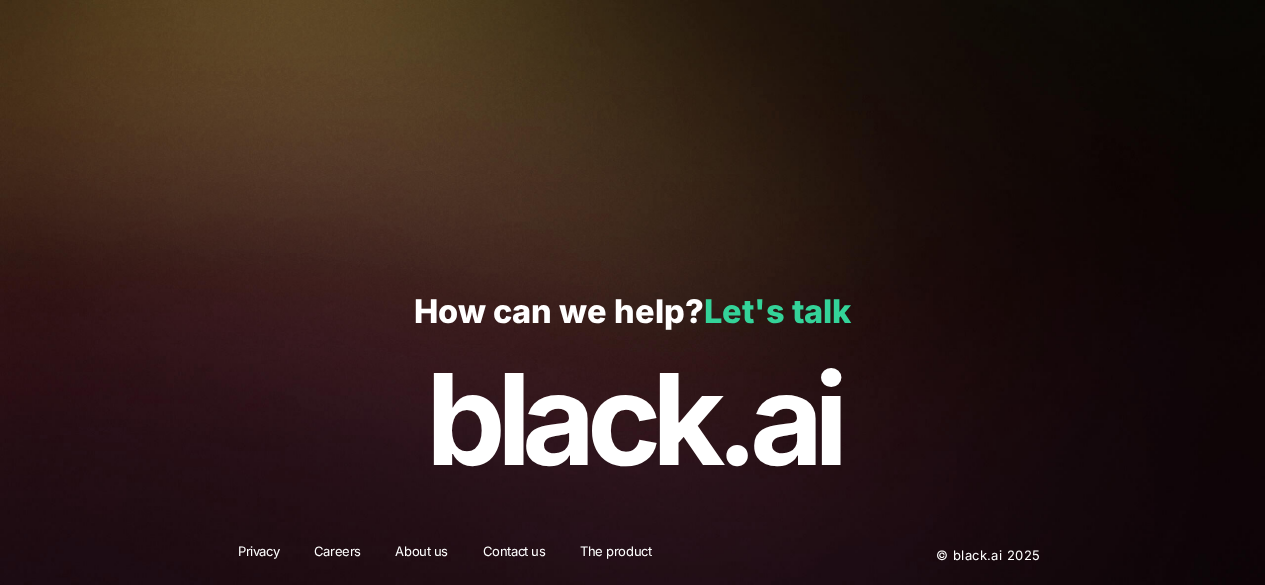drag, startPoint x: 640, startPoint y: 366, endPoint x: 822, endPoint y: 309, distance: 190.71707 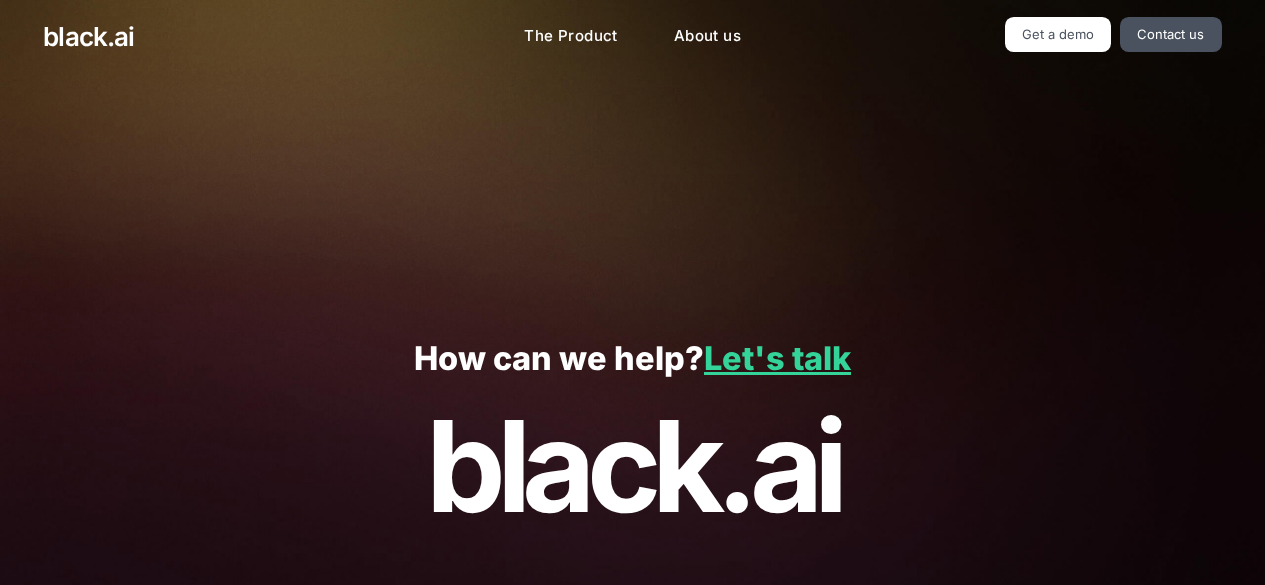 scroll, scrollTop: 0, scrollLeft: 0, axis: both 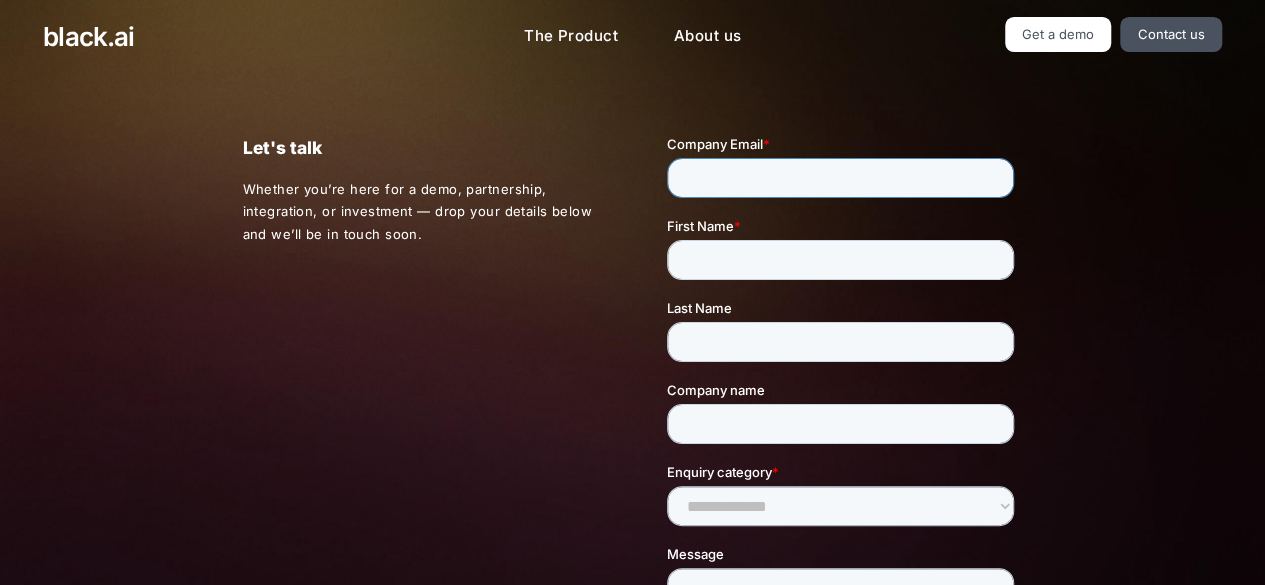 click on "Company Email *" at bounding box center [840, 178] 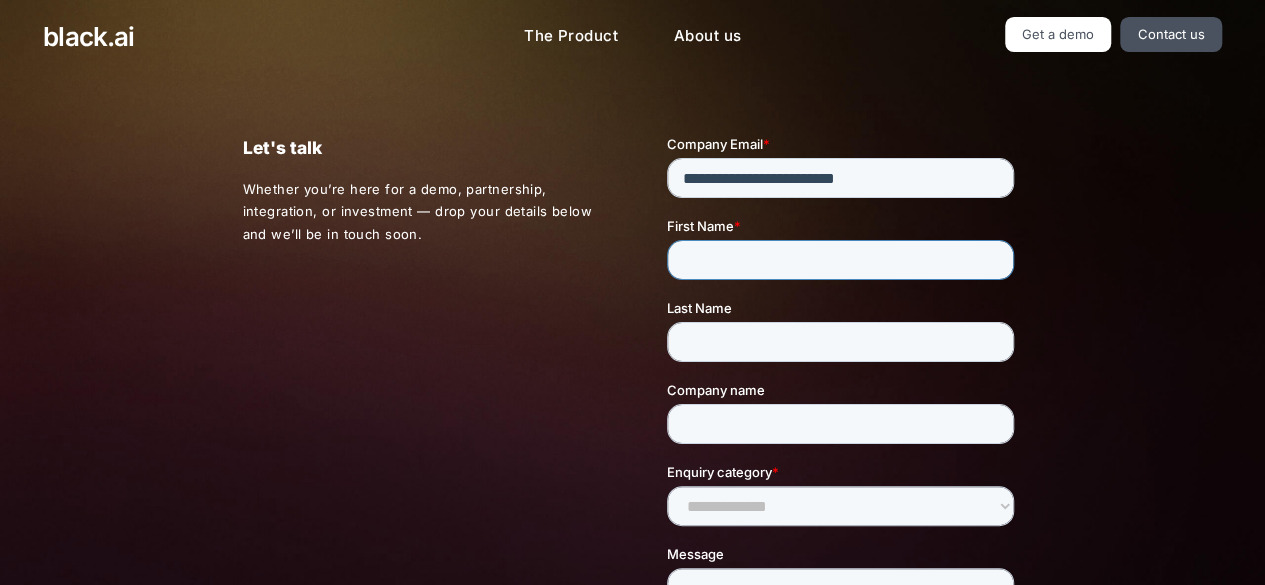 click on "First Name *" at bounding box center (844, 248) 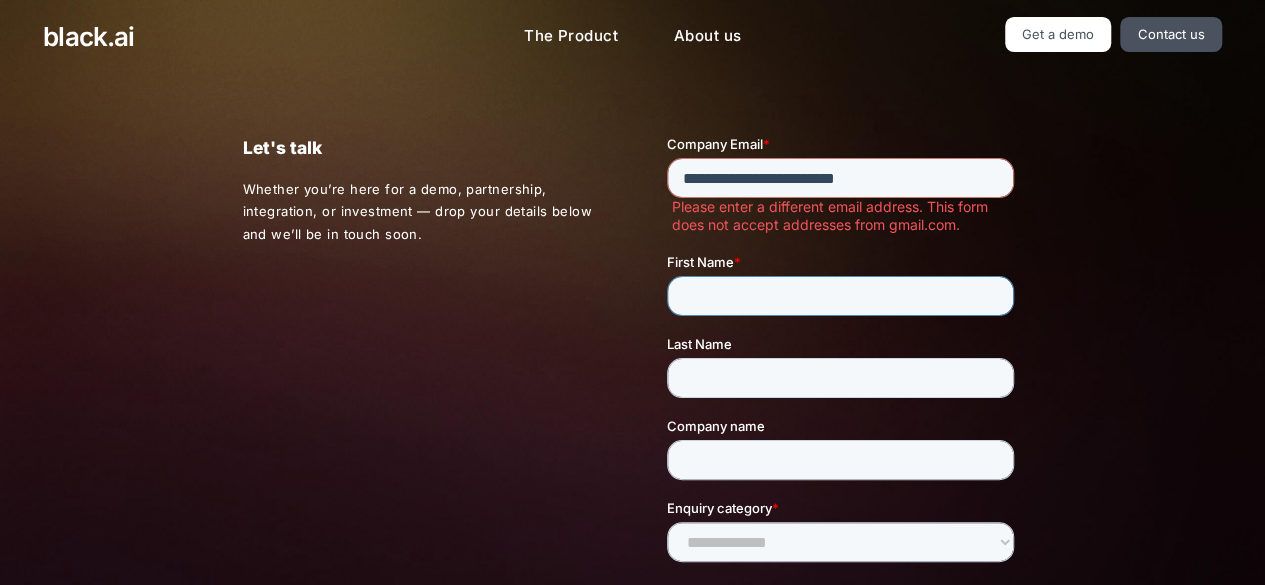 type on "**" 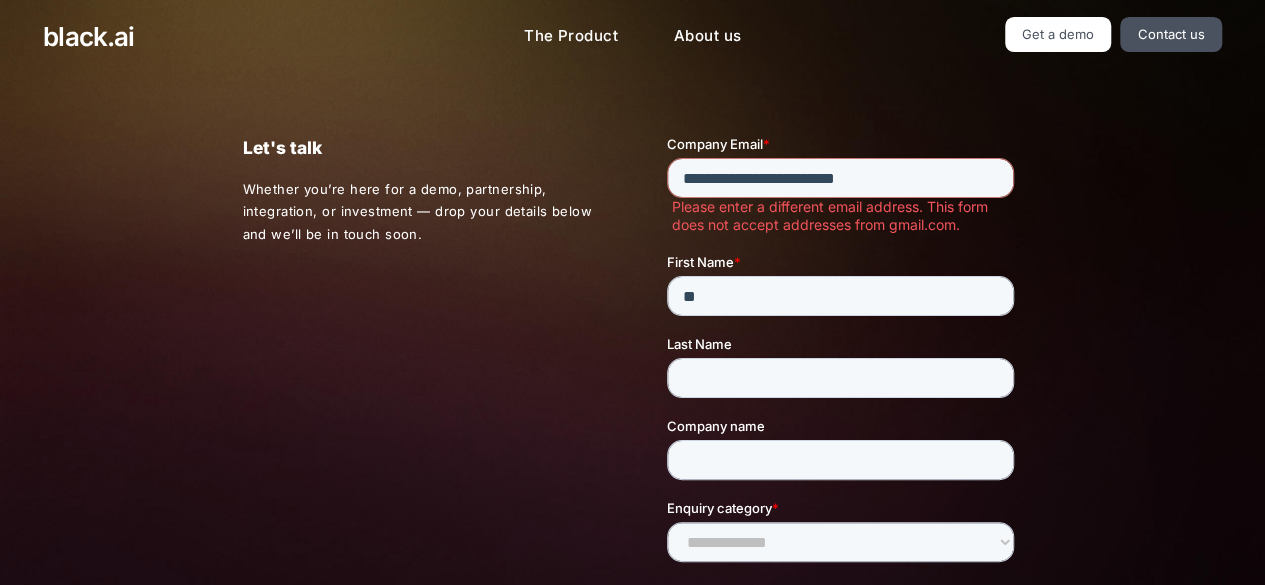 click on "Last Name" at bounding box center [844, 366] 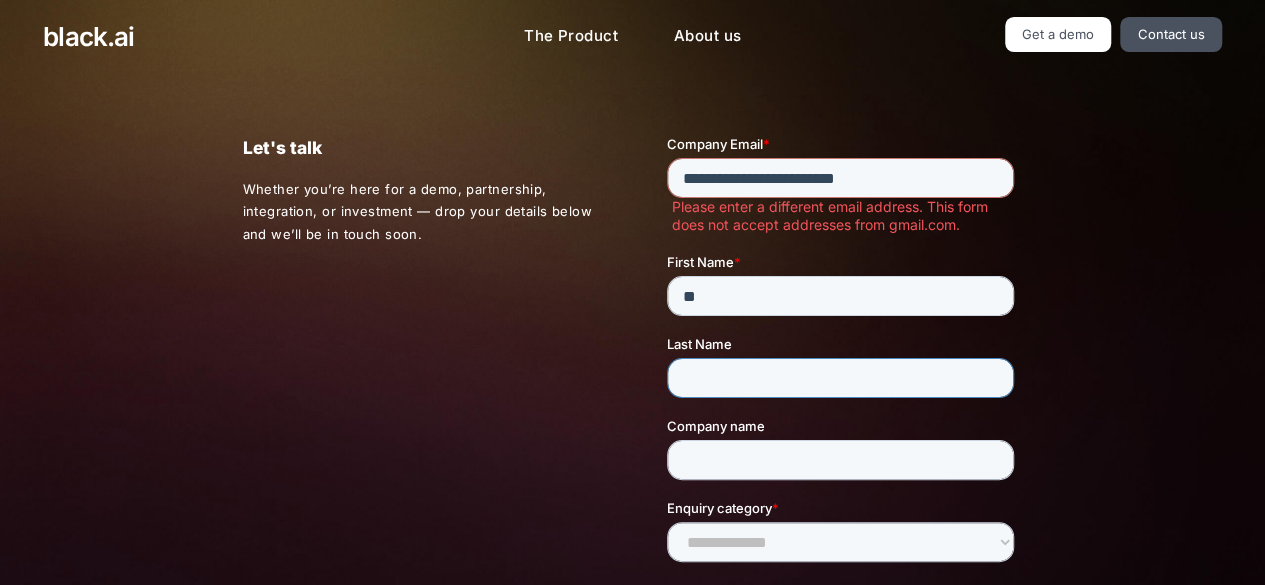 click on "Last Name" at bounding box center (840, 378) 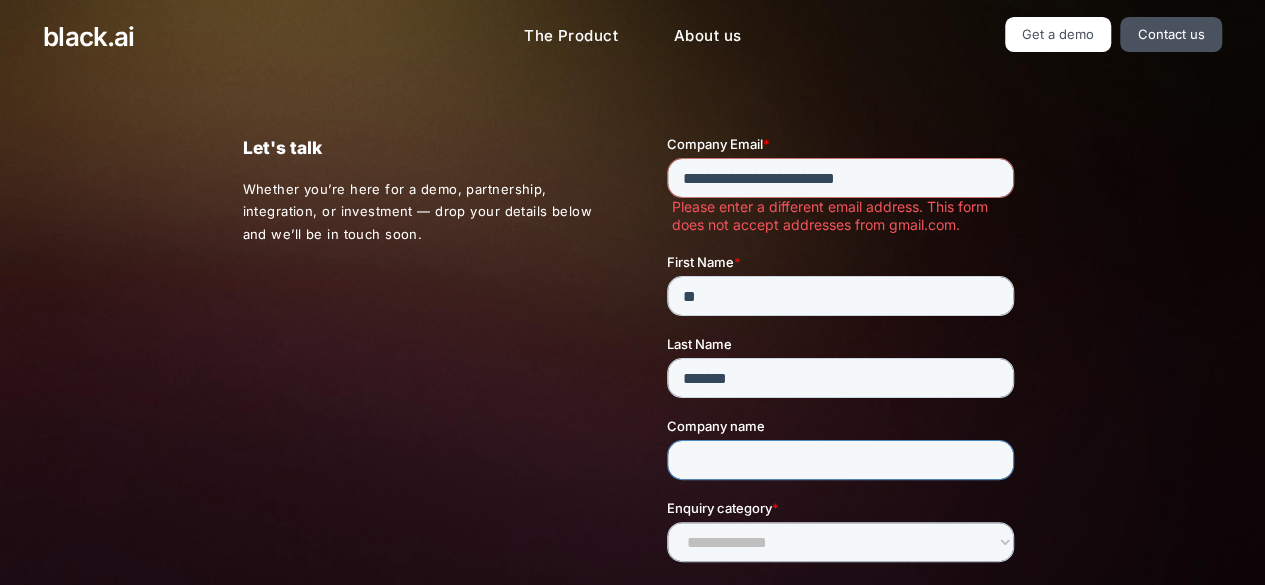 click on "Company name" at bounding box center (840, 460) 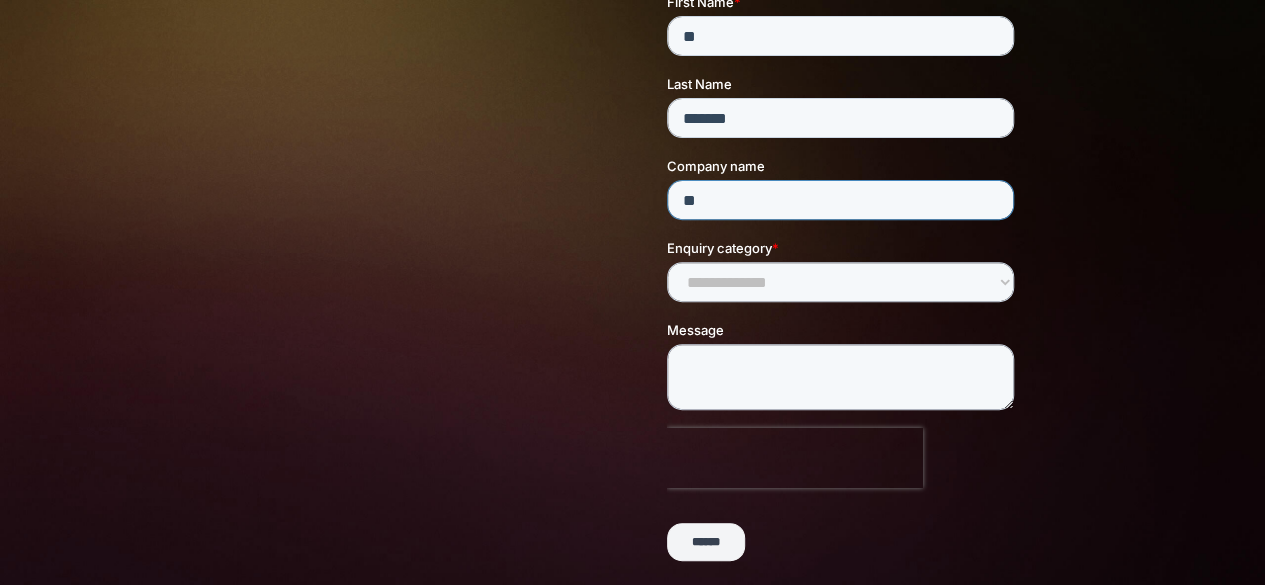 scroll, scrollTop: 300, scrollLeft: 0, axis: vertical 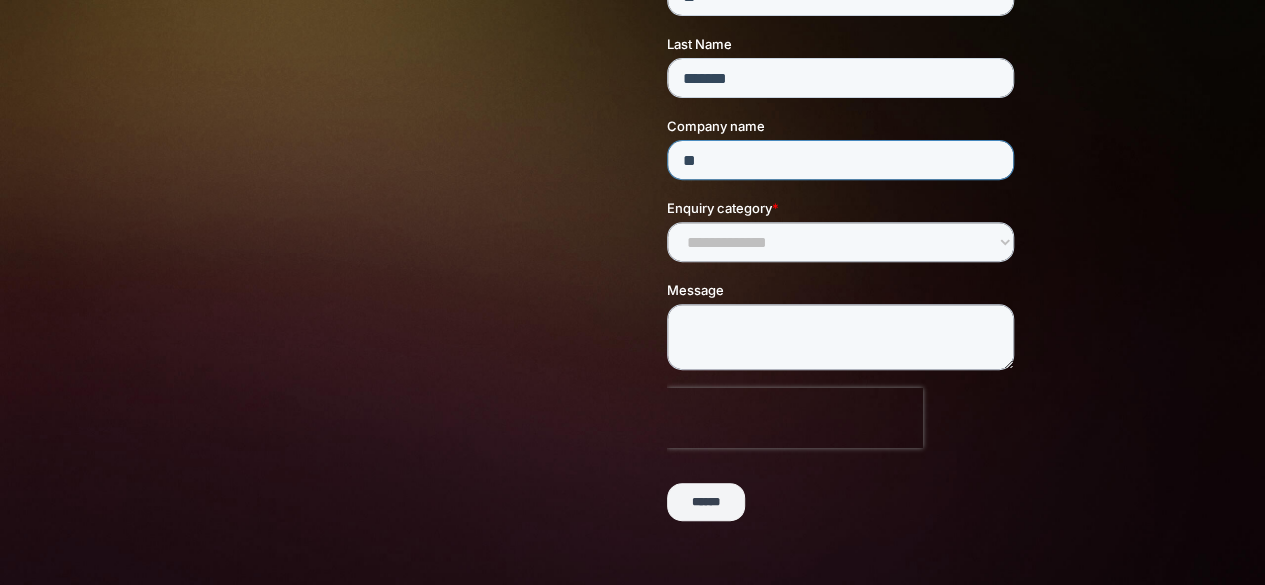 type on "**" 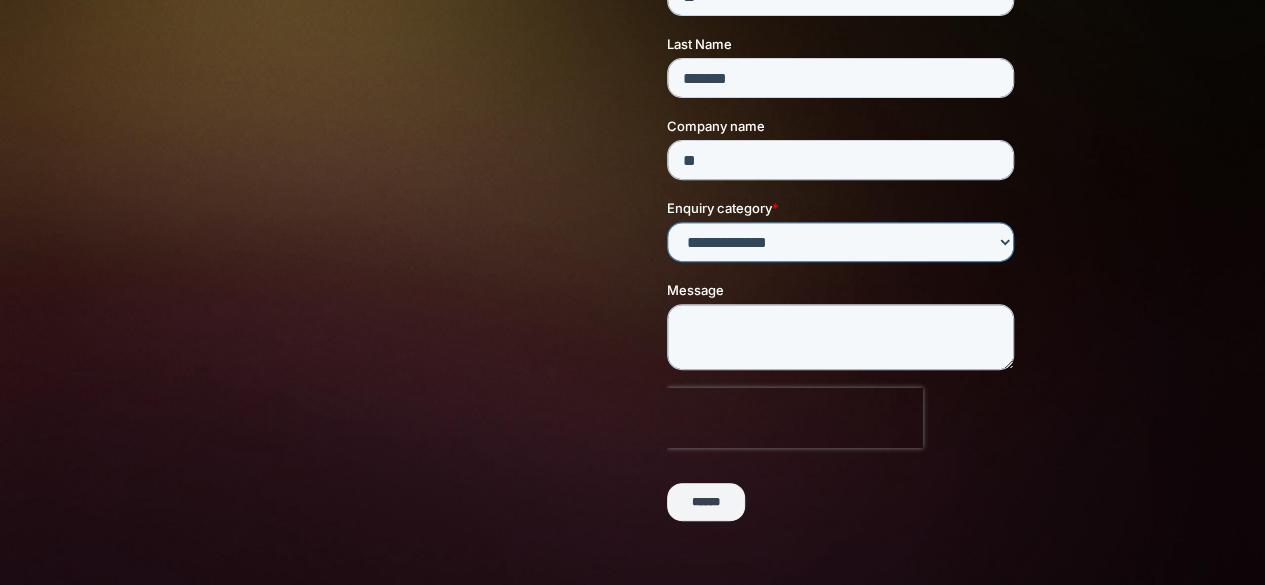 click on "**********" at bounding box center [840, 243] 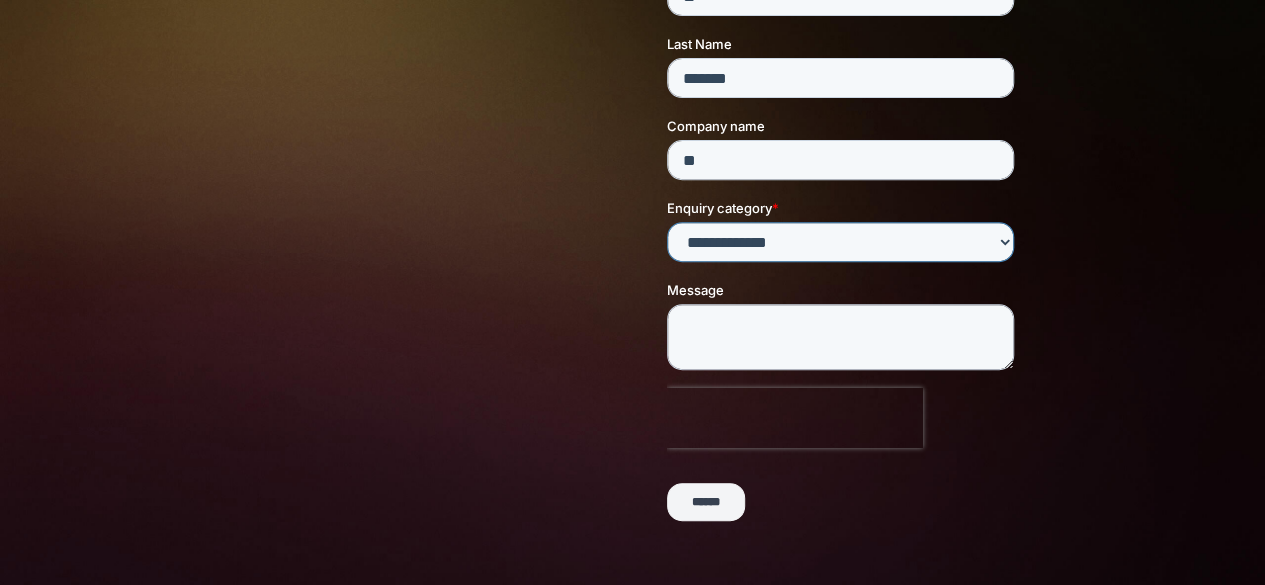 select on "*****" 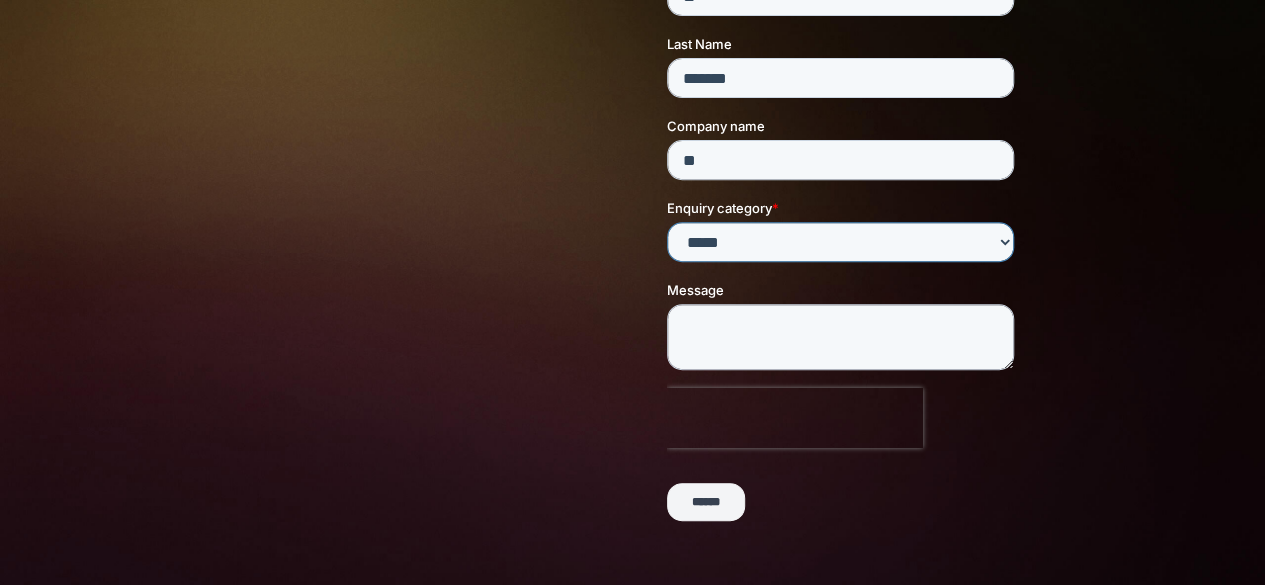 click on "**********" at bounding box center (840, 243) 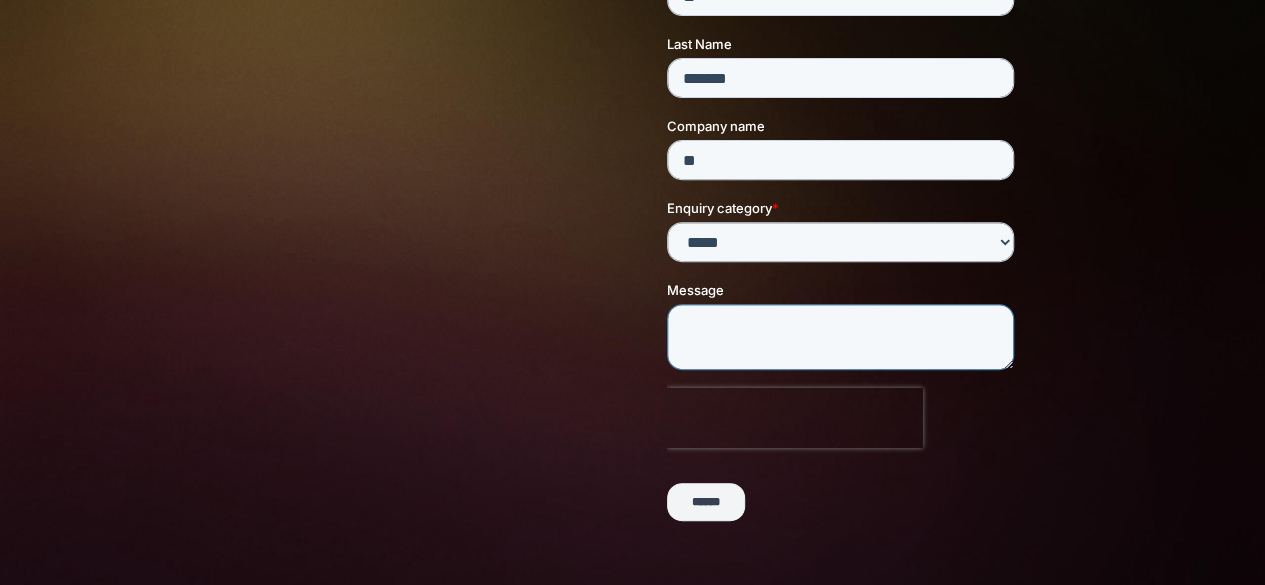click on "Message" at bounding box center [840, 338] 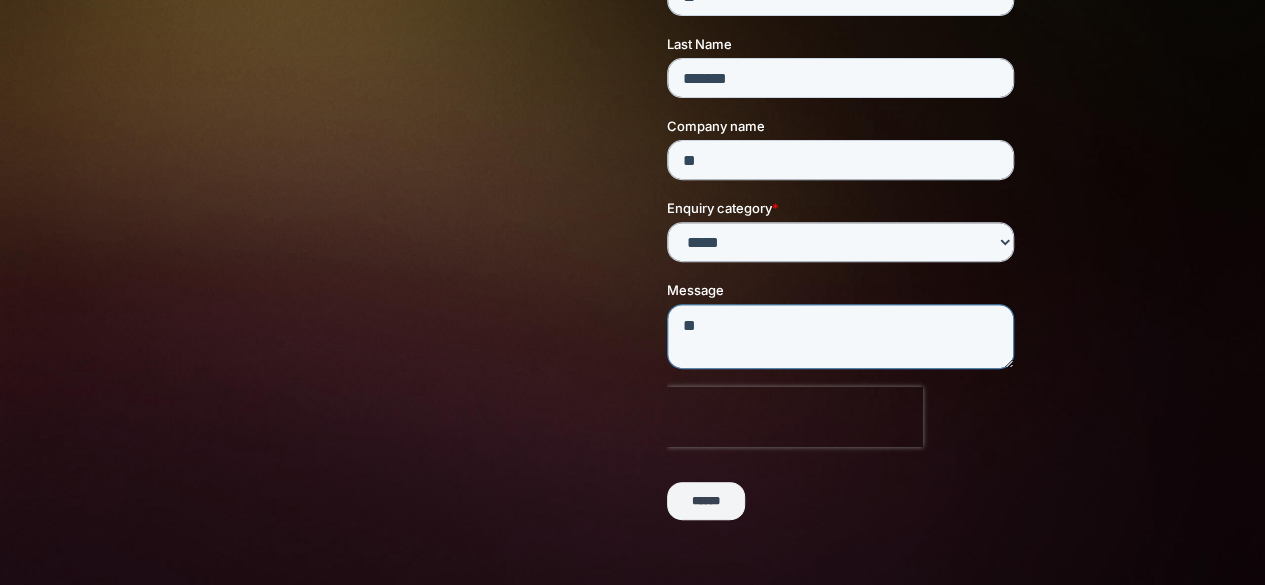 scroll, scrollTop: 600, scrollLeft: 0, axis: vertical 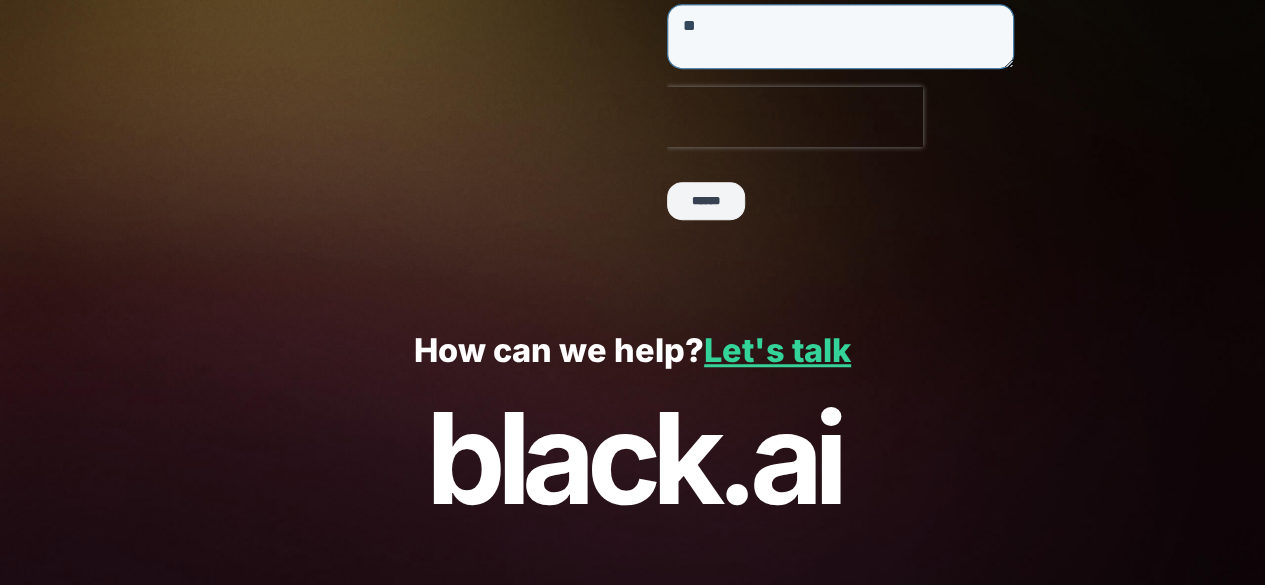 type on "**" 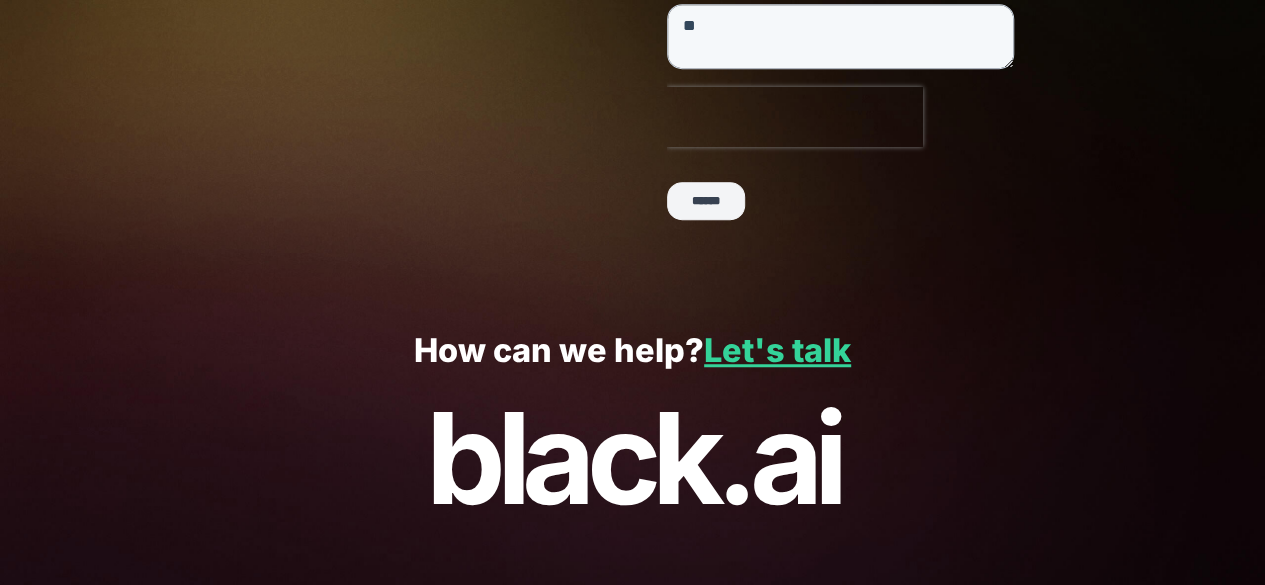click on "******" at bounding box center (706, 202) 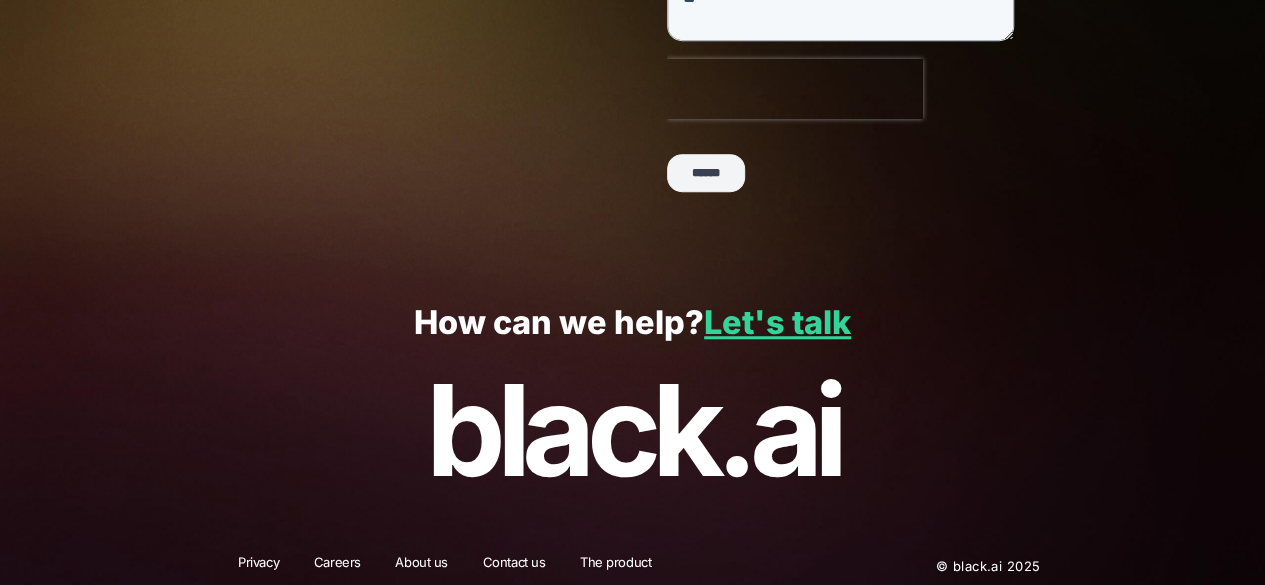 scroll, scrollTop: 640, scrollLeft: 0, axis: vertical 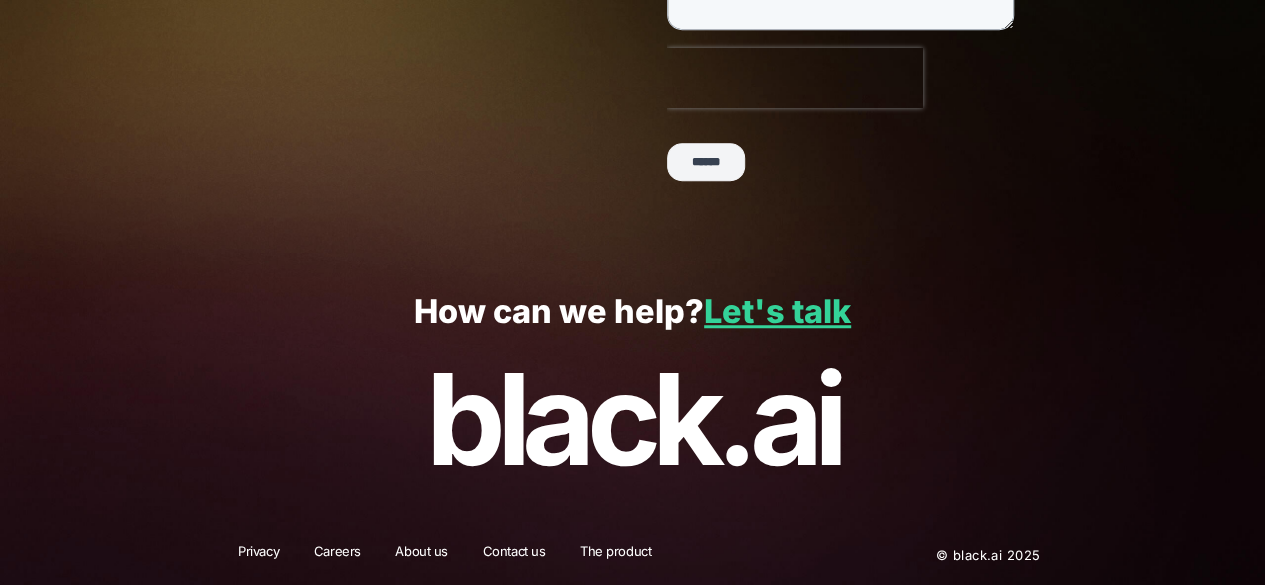 click on "******" at bounding box center (706, 163) 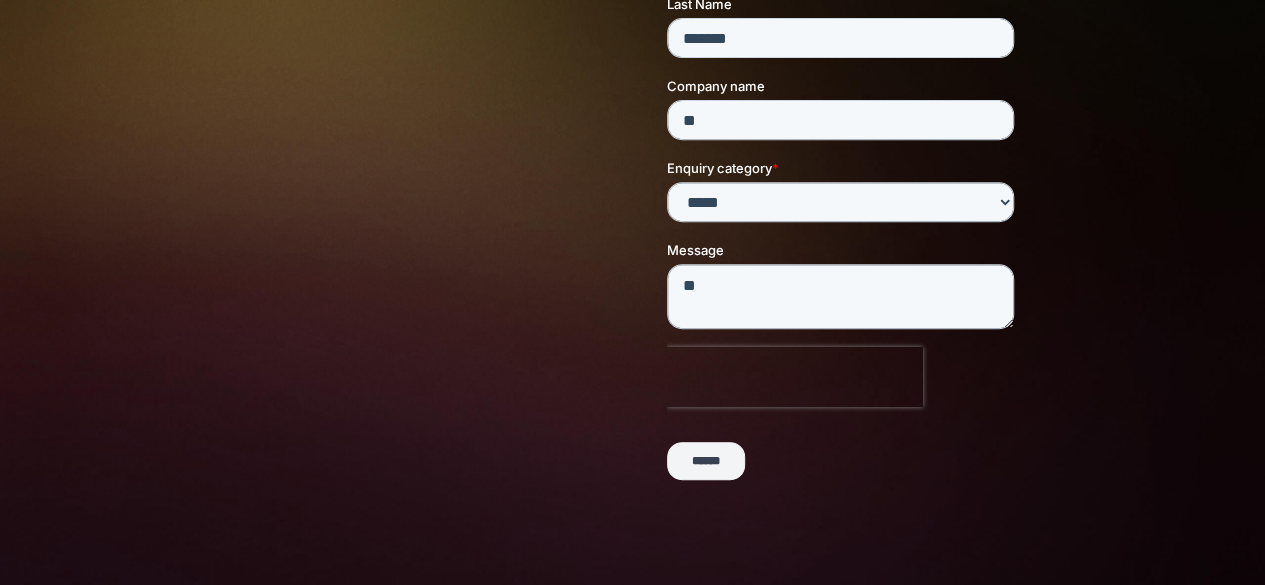 scroll, scrollTop: 0, scrollLeft: 0, axis: both 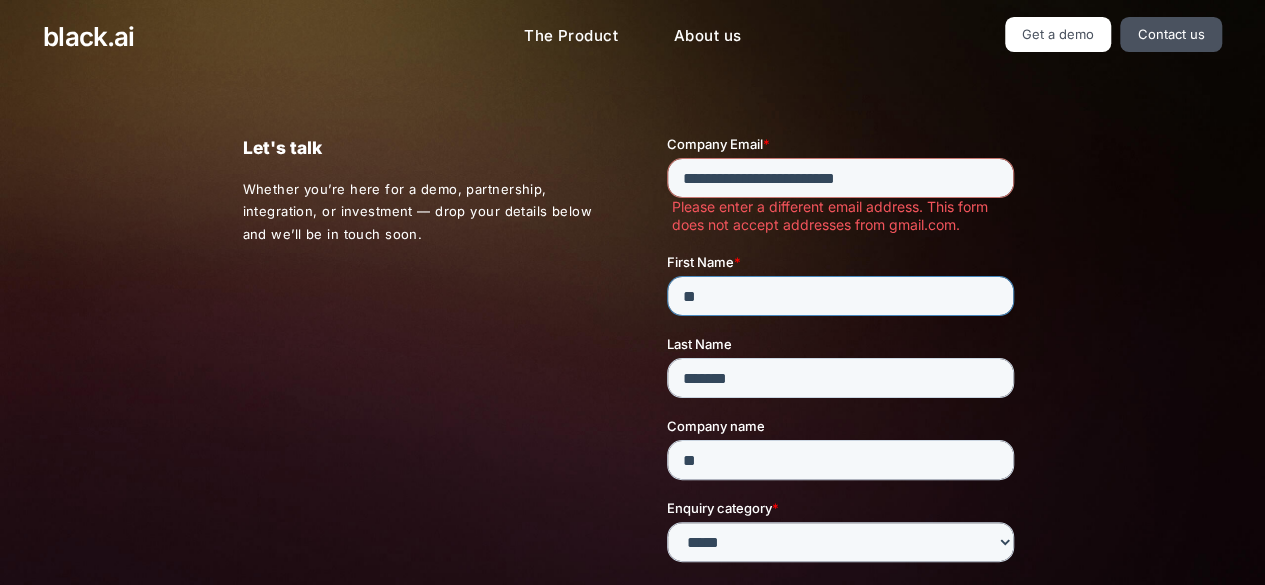 click on "**" at bounding box center [840, 296] 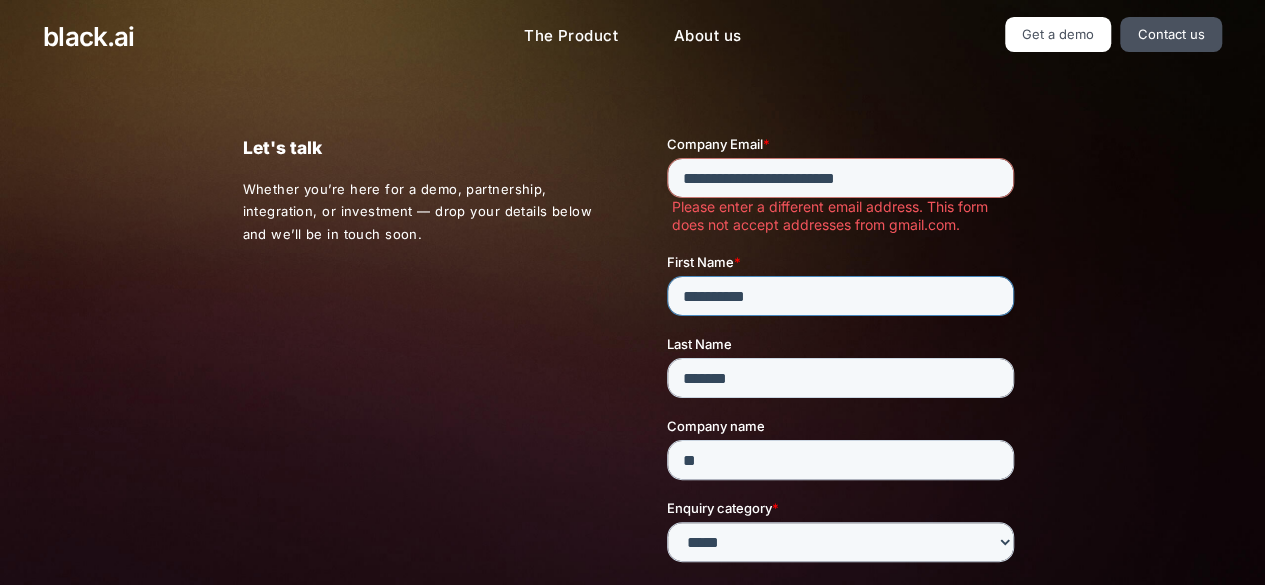click on "**********" at bounding box center (840, 296) 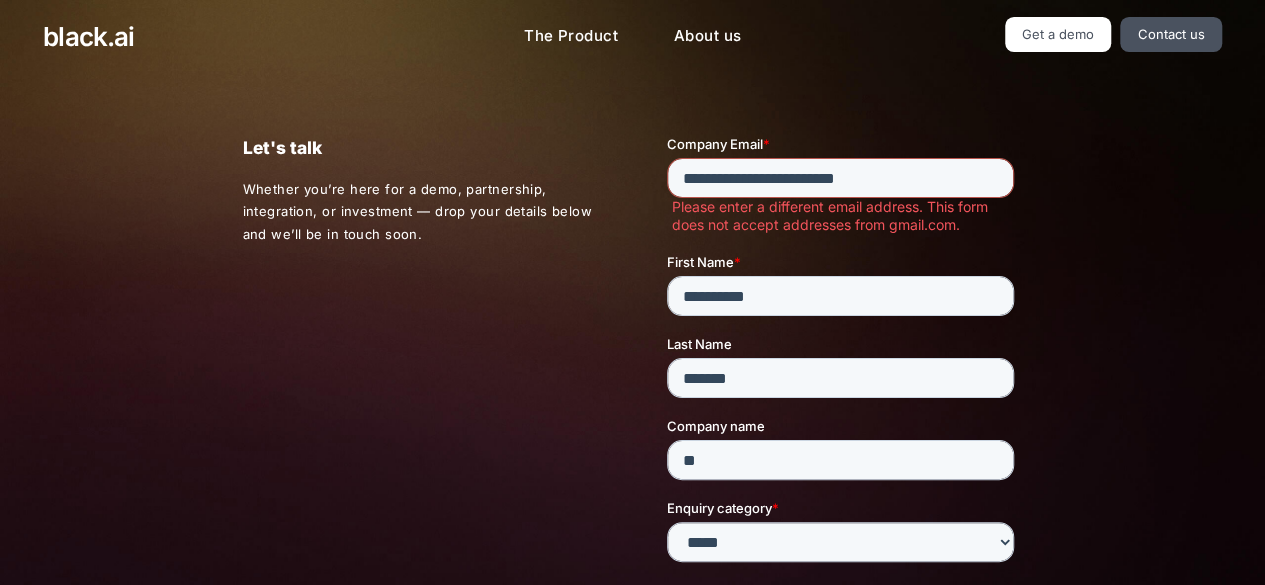 click on "**********" at bounding box center (840, 178) 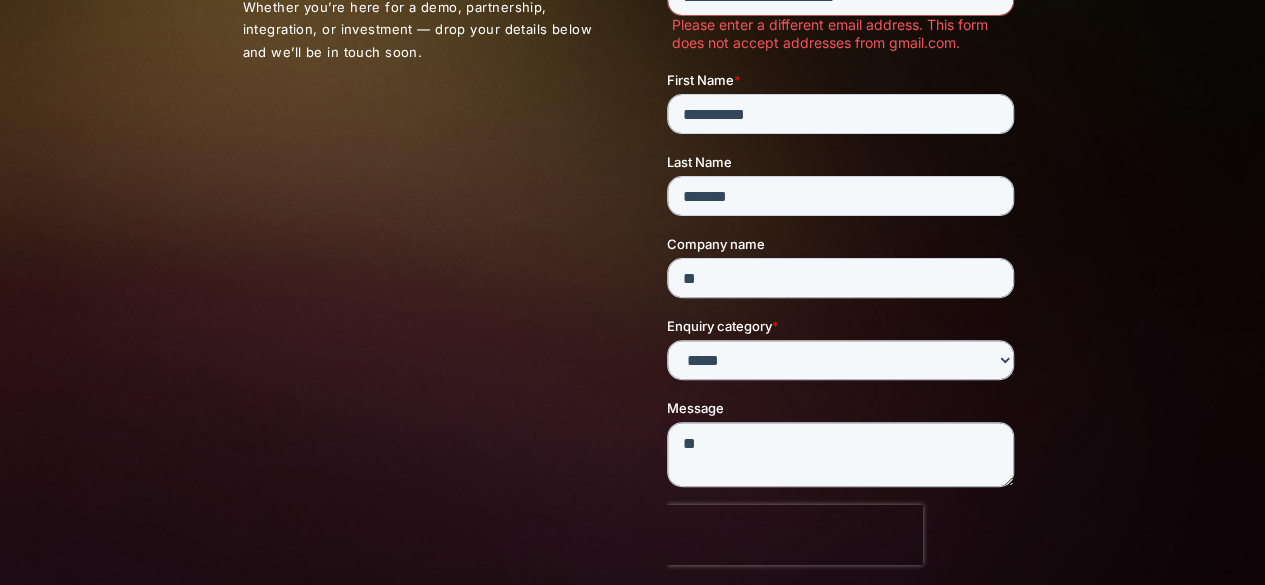 scroll, scrollTop: 274, scrollLeft: 0, axis: vertical 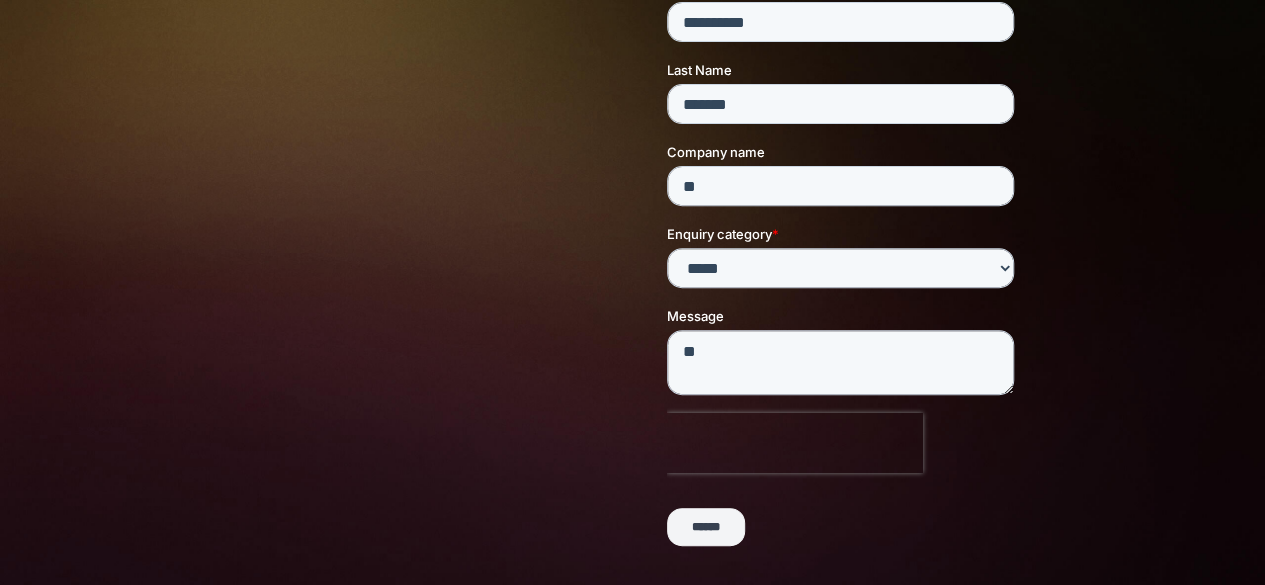 click on "******" at bounding box center [706, 528] 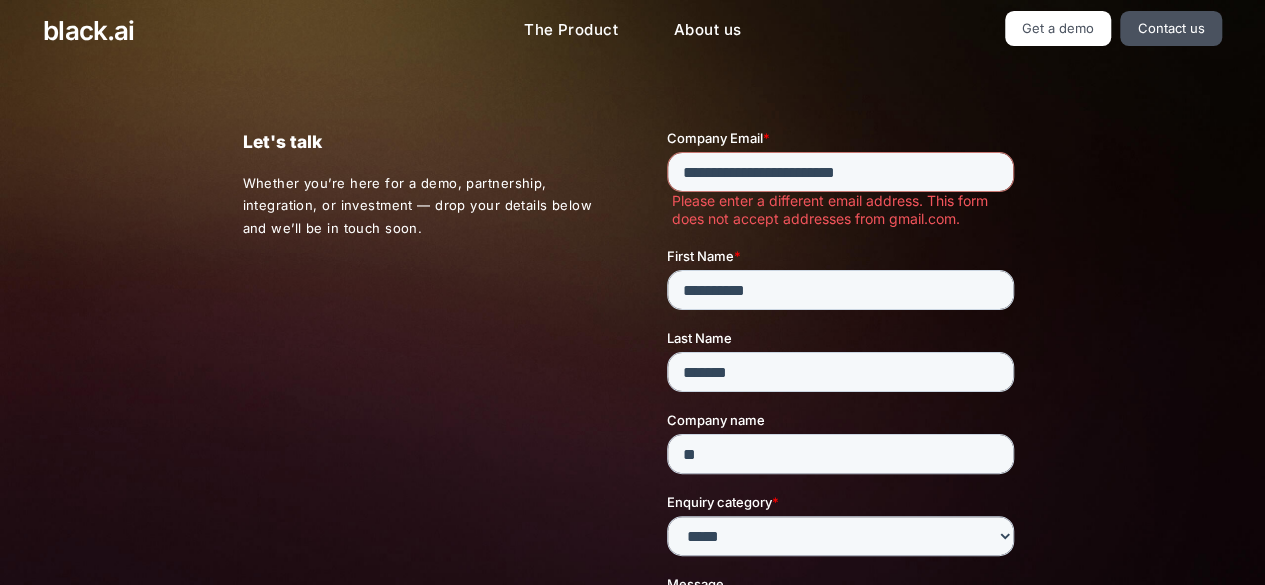 scroll, scrollTop: 0, scrollLeft: 0, axis: both 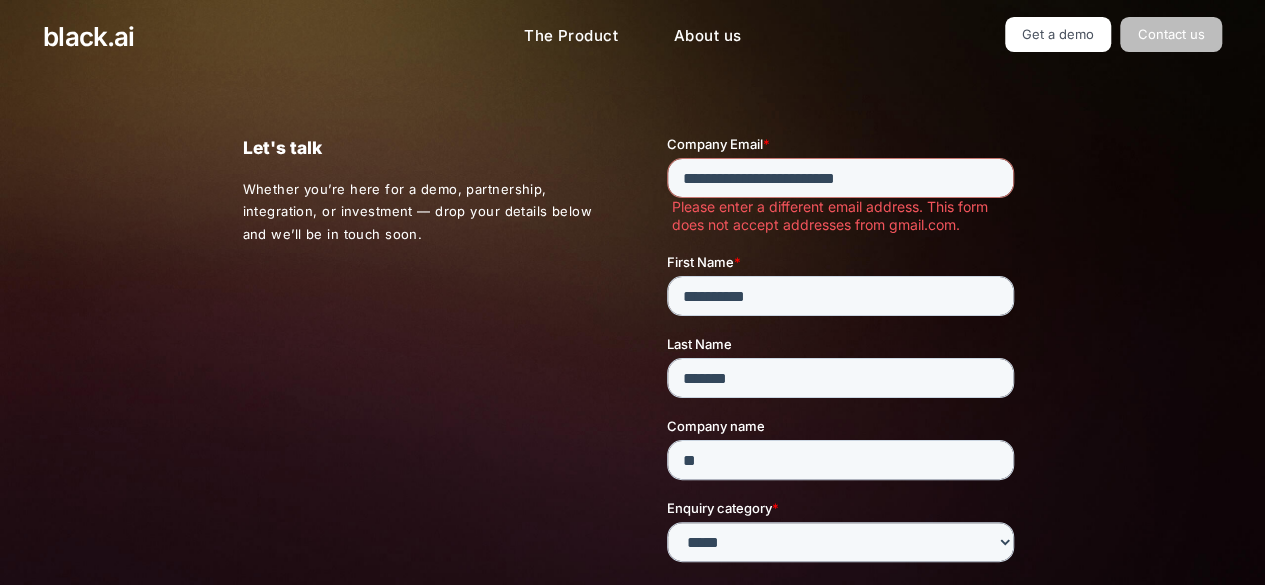 click on "Contact us" at bounding box center (1171, 34) 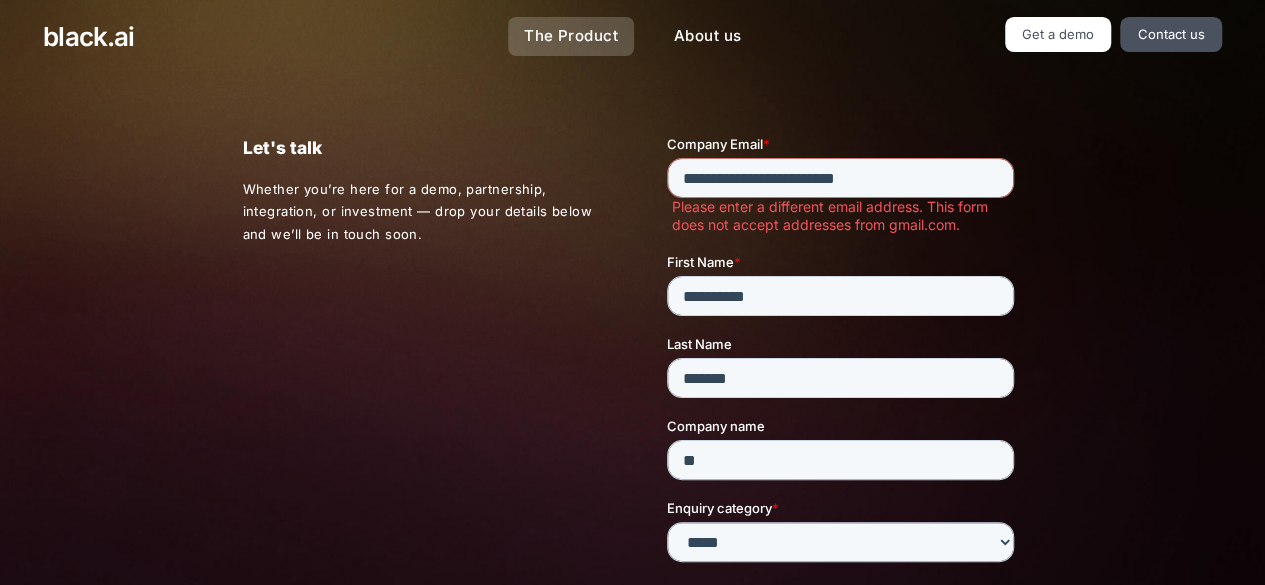 click on "The Product" at bounding box center (571, 36) 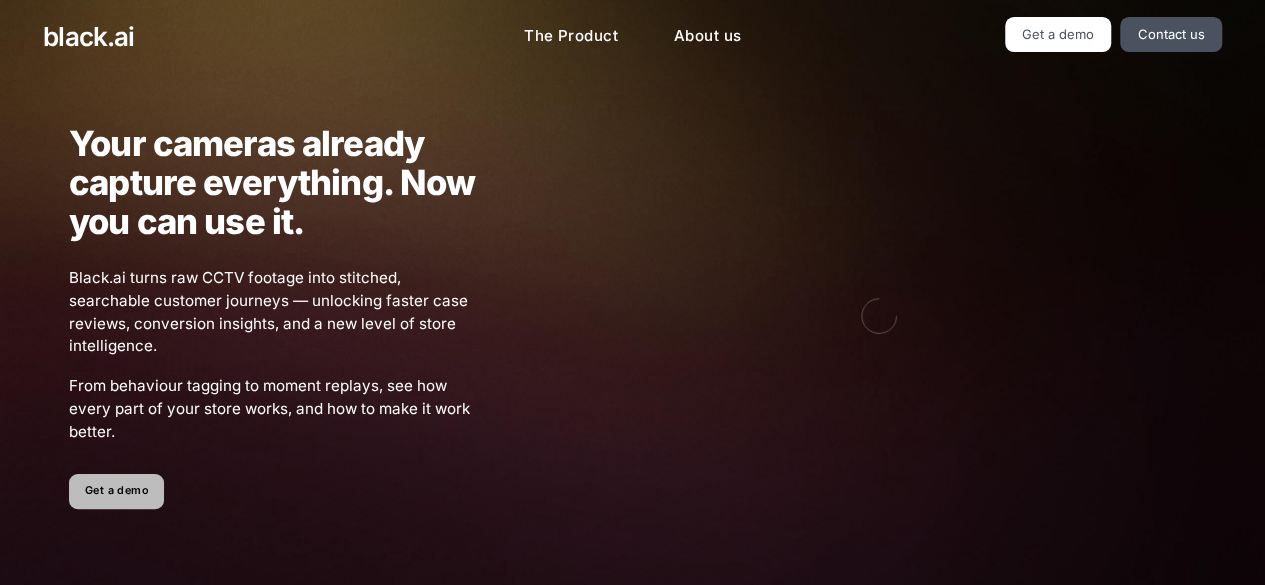 click on "Get a demo" at bounding box center [116, 491] 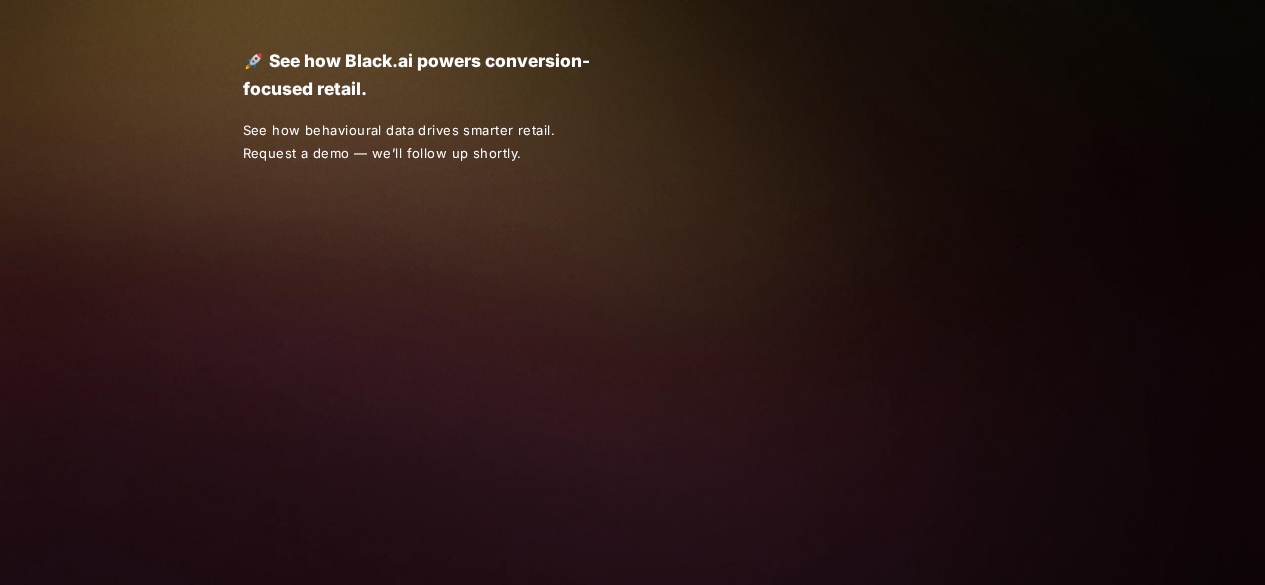 scroll, scrollTop: 0, scrollLeft: 0, axis: both 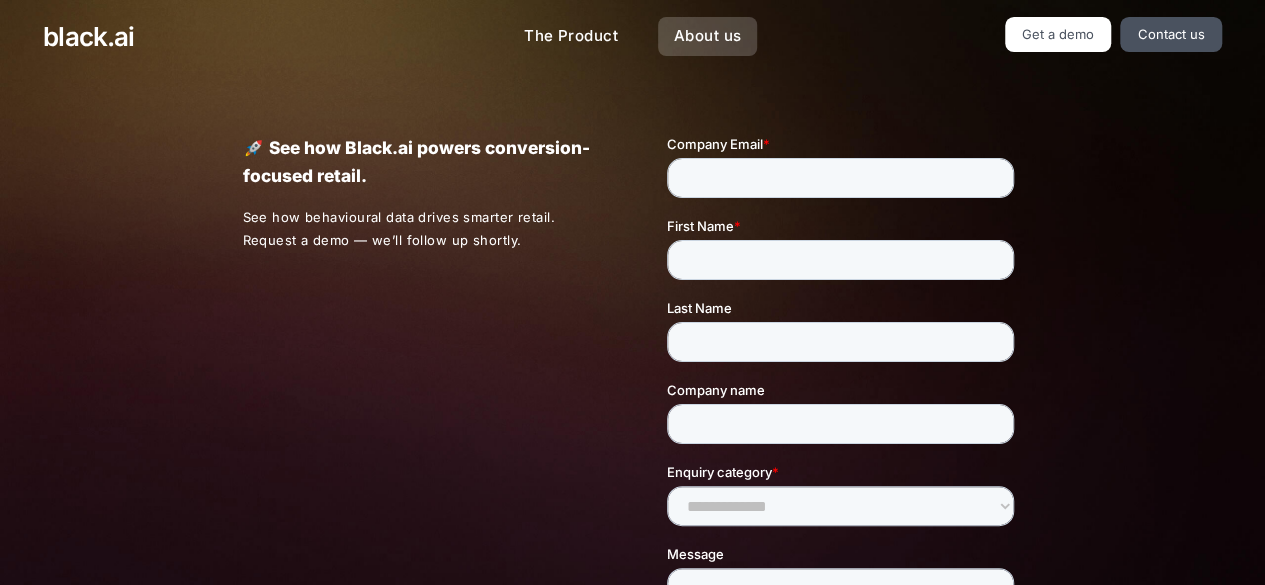 click on "About us" at bounding box center (707, 36) 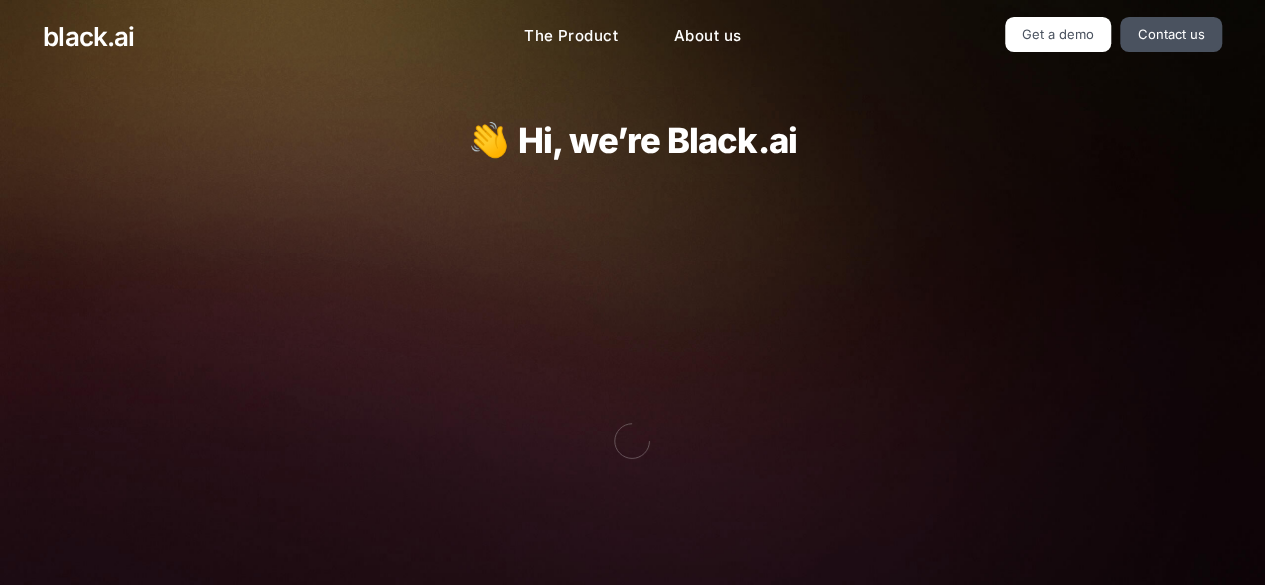 click on "👋 Hi, we’re Black.ai" at bounding box center (632, 140) 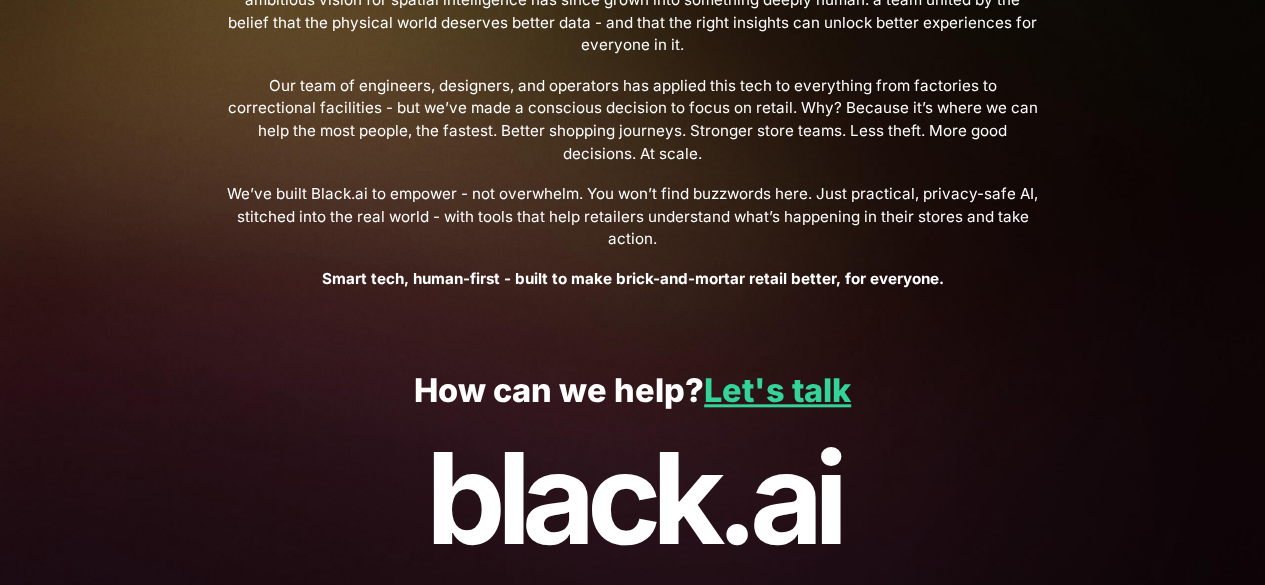 scroll, scrollTop: 854, scrollLeft: 0, axis: vertical 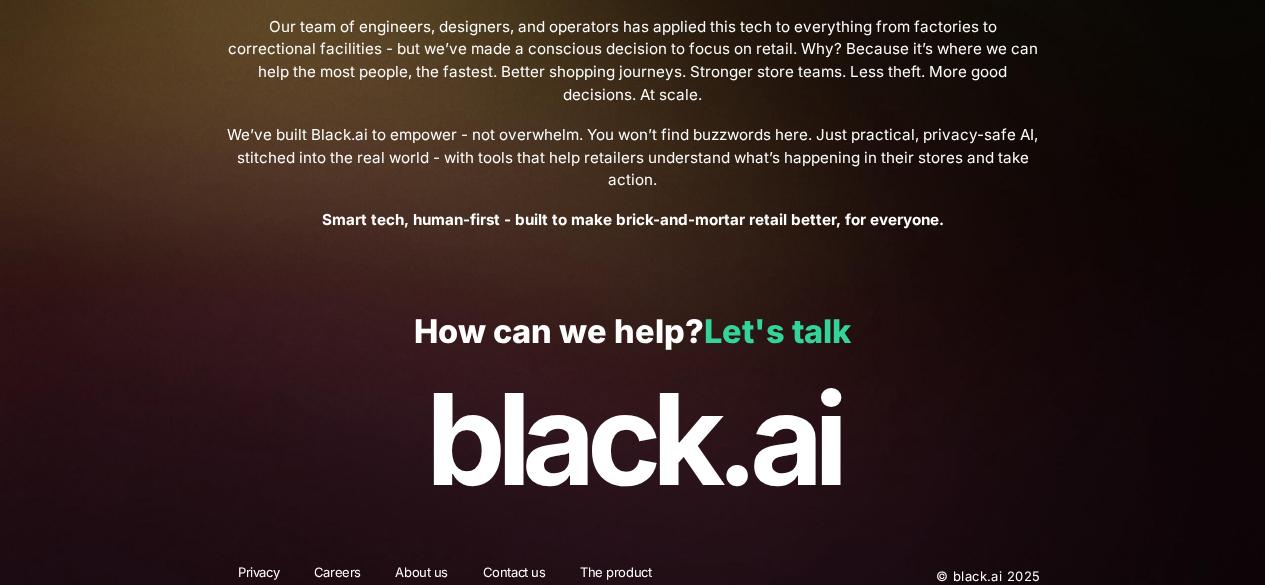 click on "Let's talk" at bounding box center [777, 331] 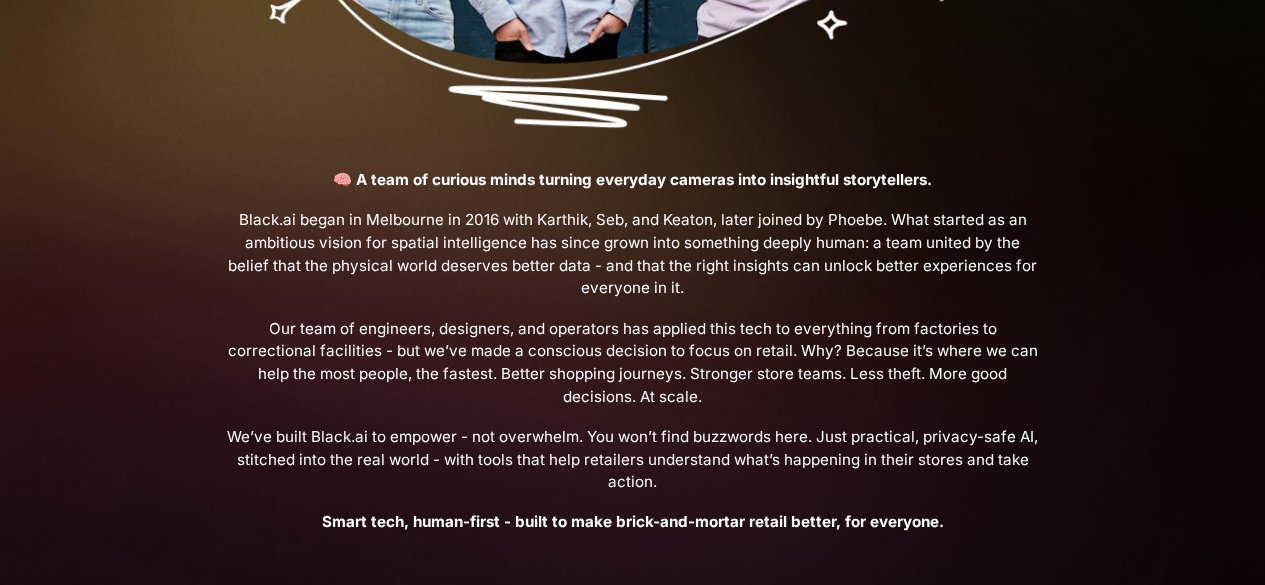scroll, scrollTop: 341, scrollLeft: 0, axis: vertical 